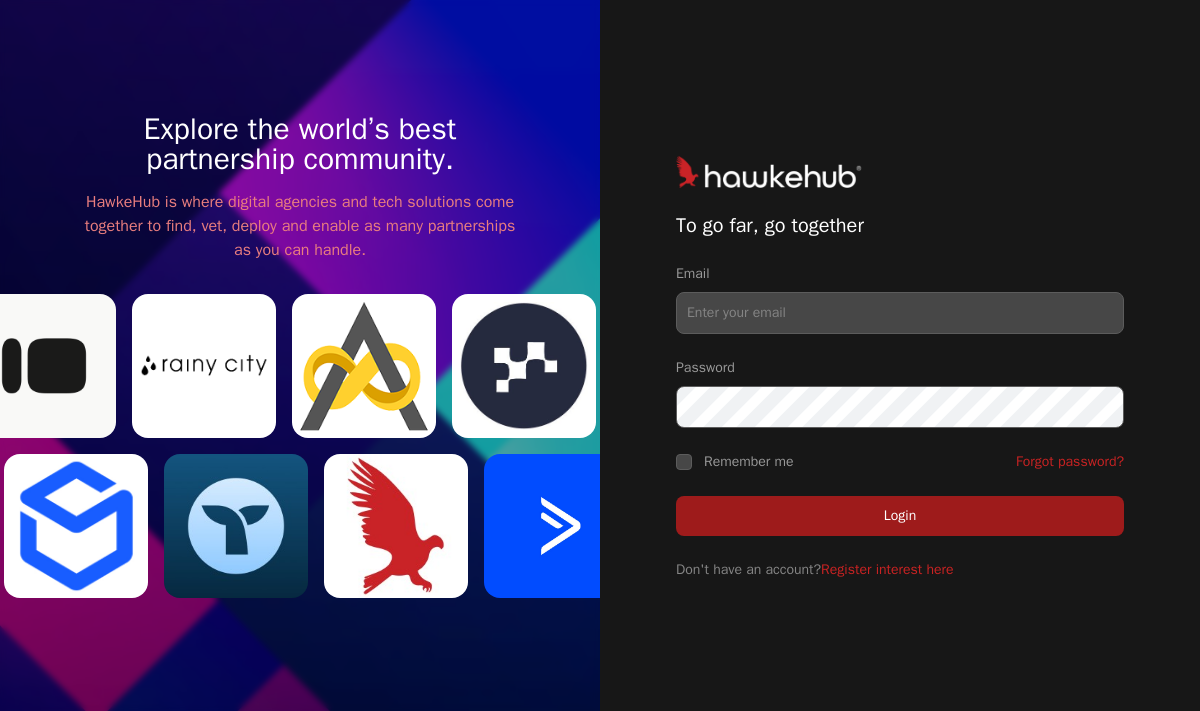 scroll, scrollTop: 0, scrollLeft: 0, axis: both 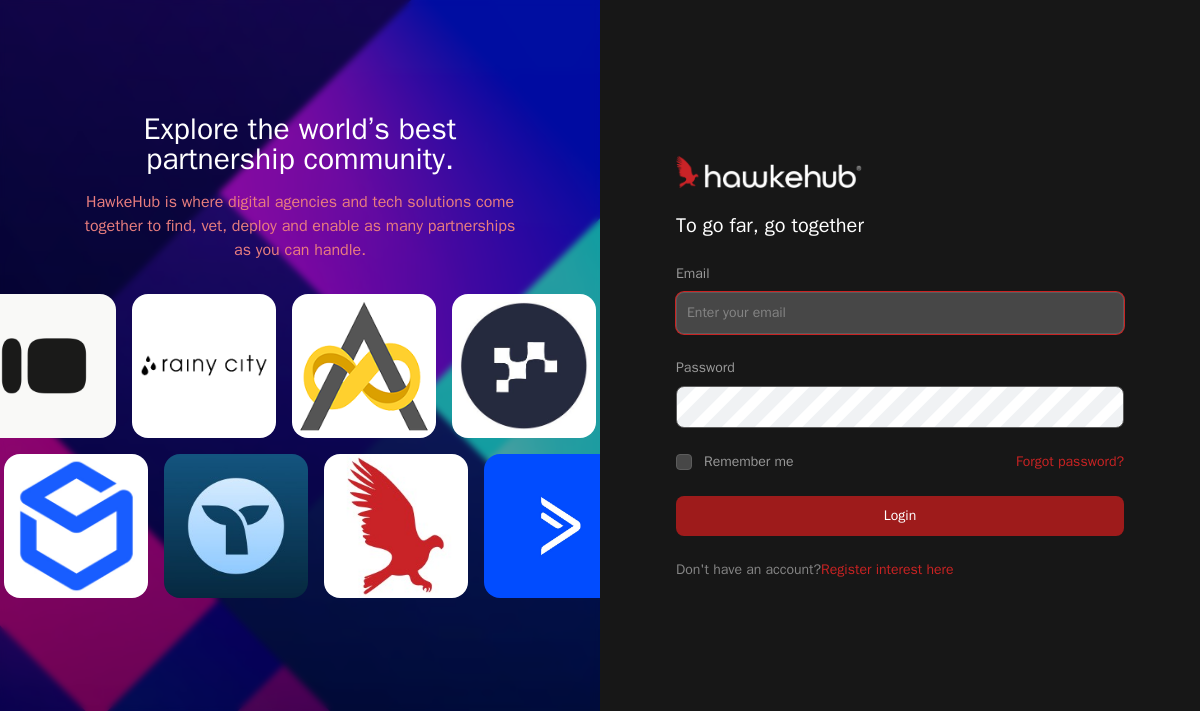 click on "Email" at bounding box center (900, 313) 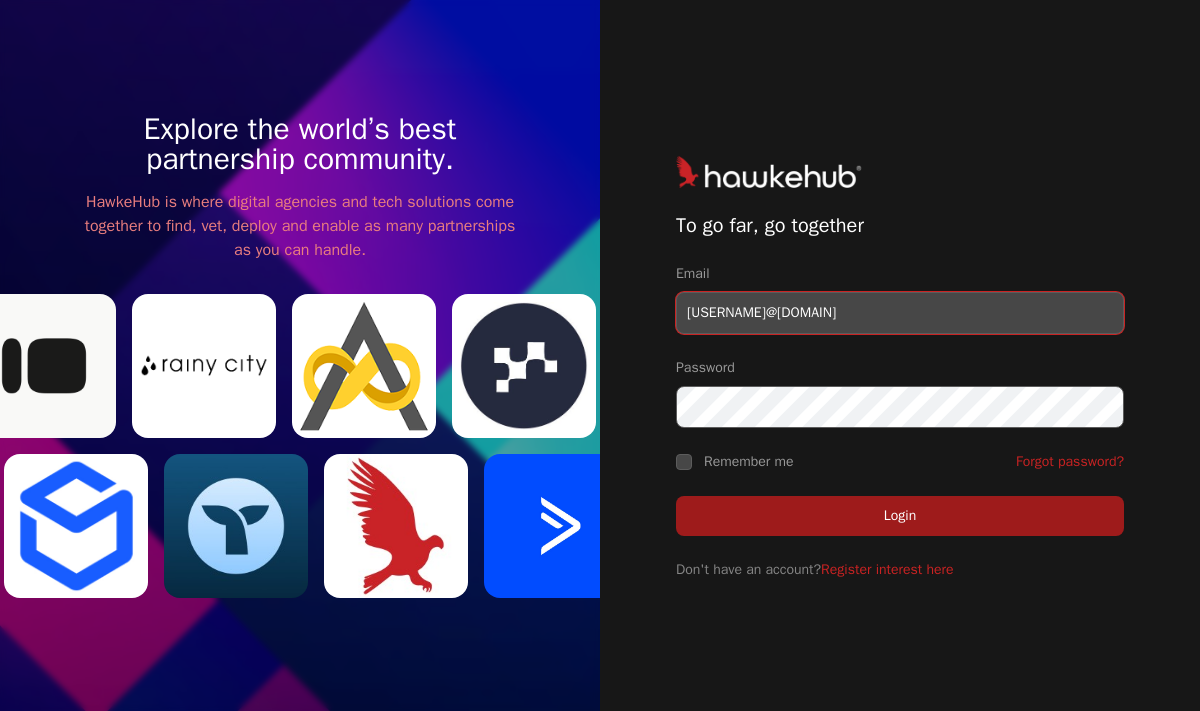 type on "jhackenberry@hawkemedia.com" 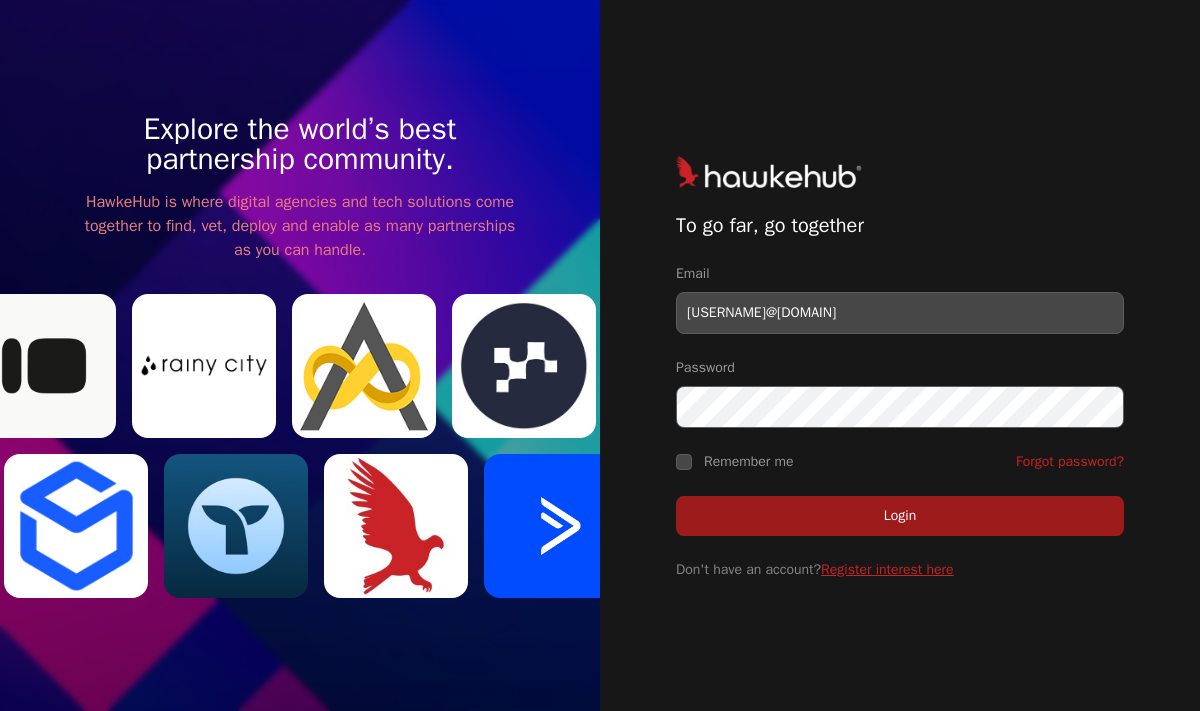 click on "Register interest here" at bounding box center (887, 569) 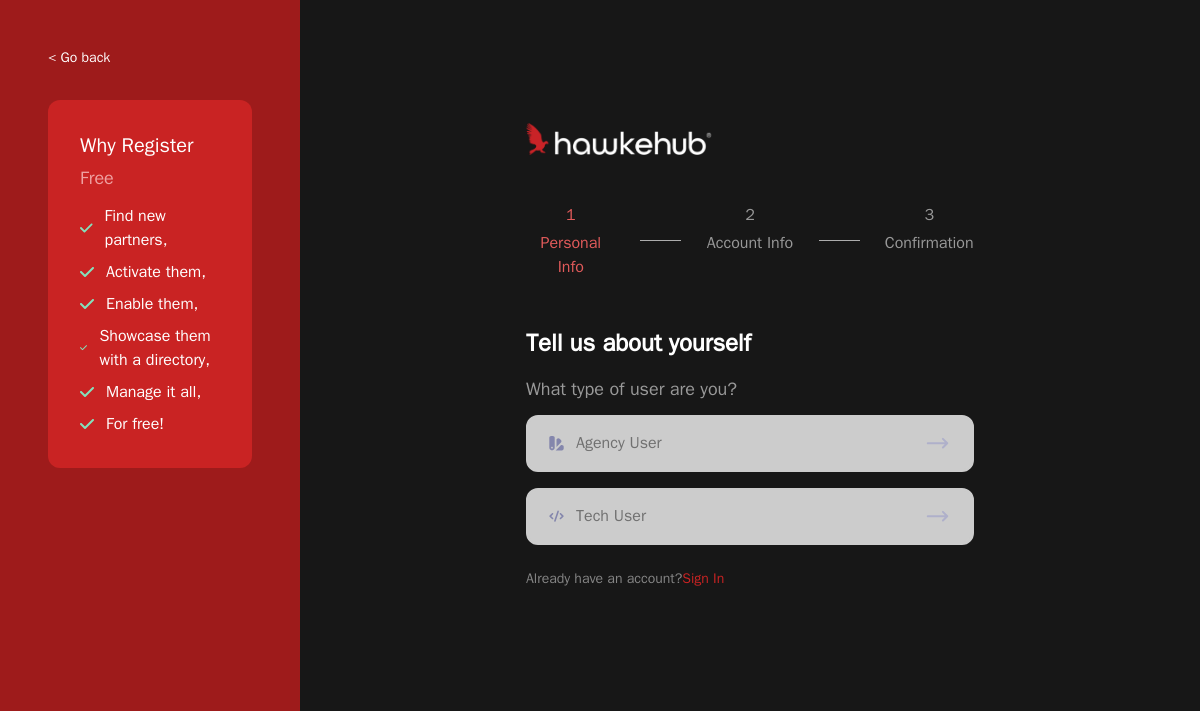 scroll, scrollTop: 0, scrollLeft: 0, axis: both 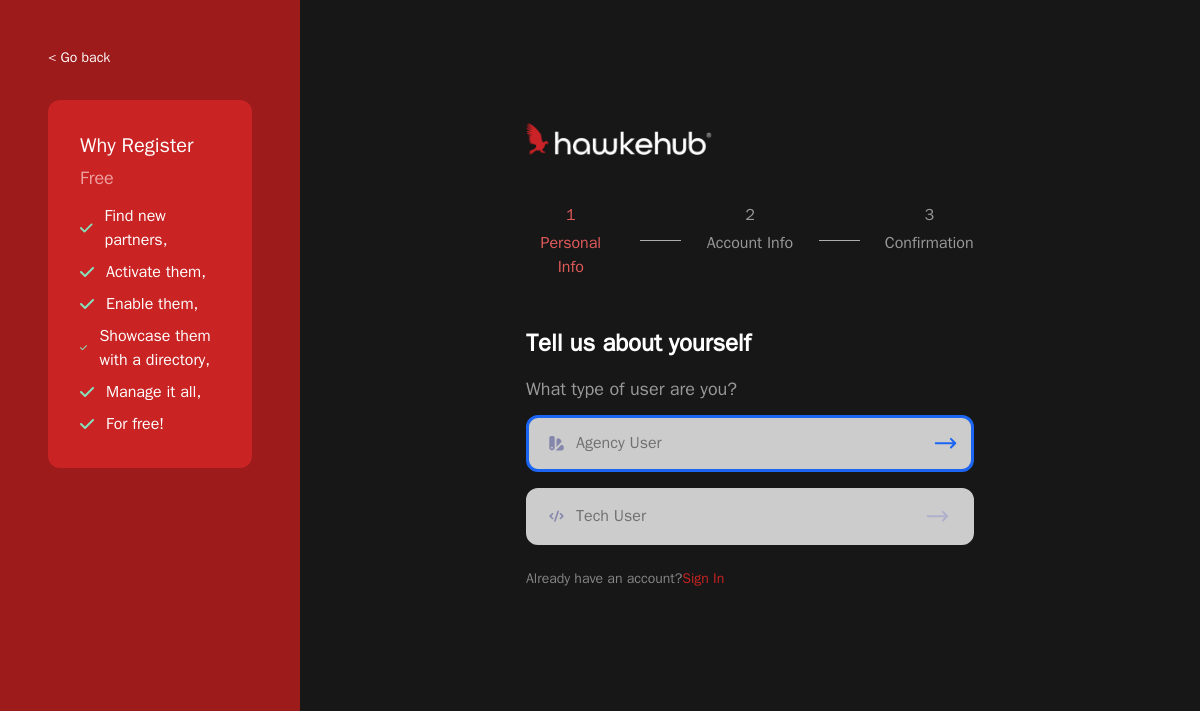 click on "Agency User" at bounding box center [750, 443] 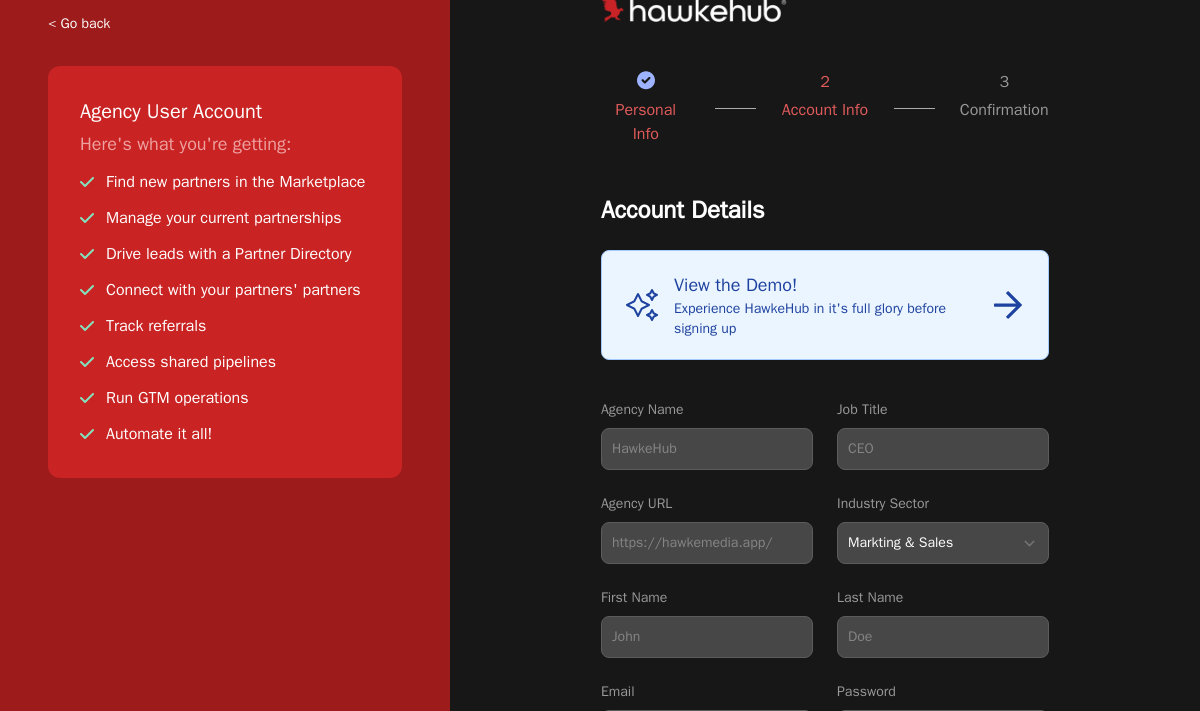 scroll, scrollTop: 0, scrollLeft: 0, axis: both 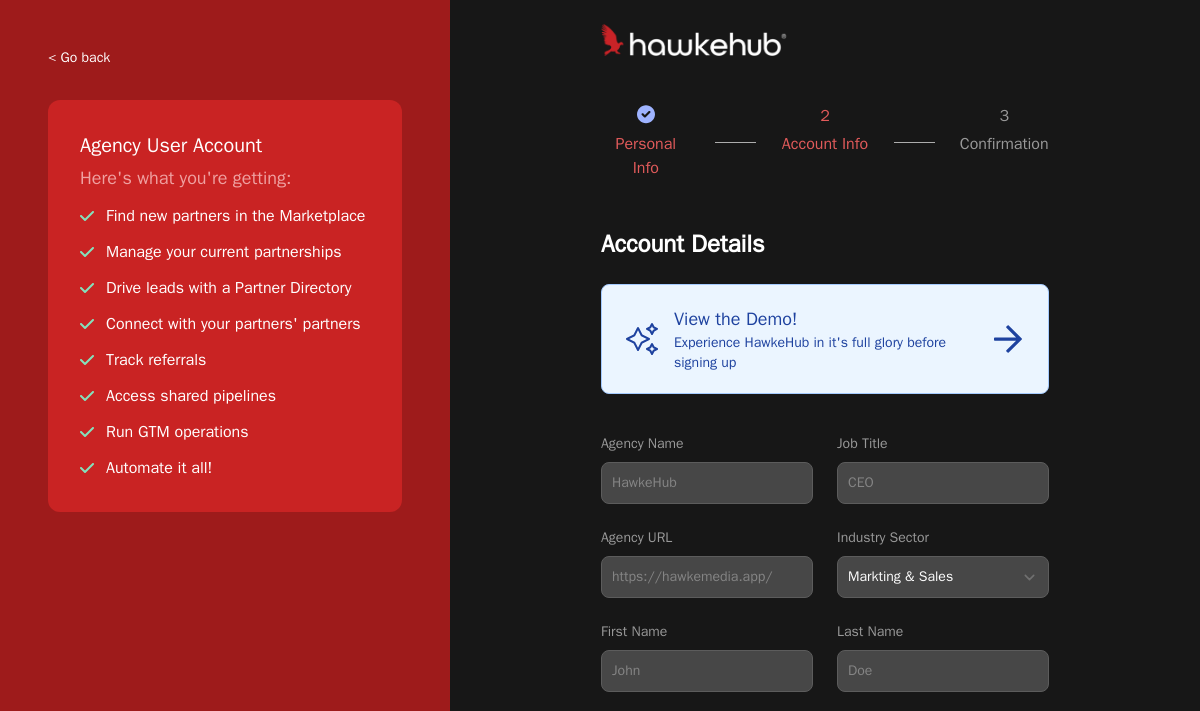 click on "< Go back" at bounding box center (225, 58) 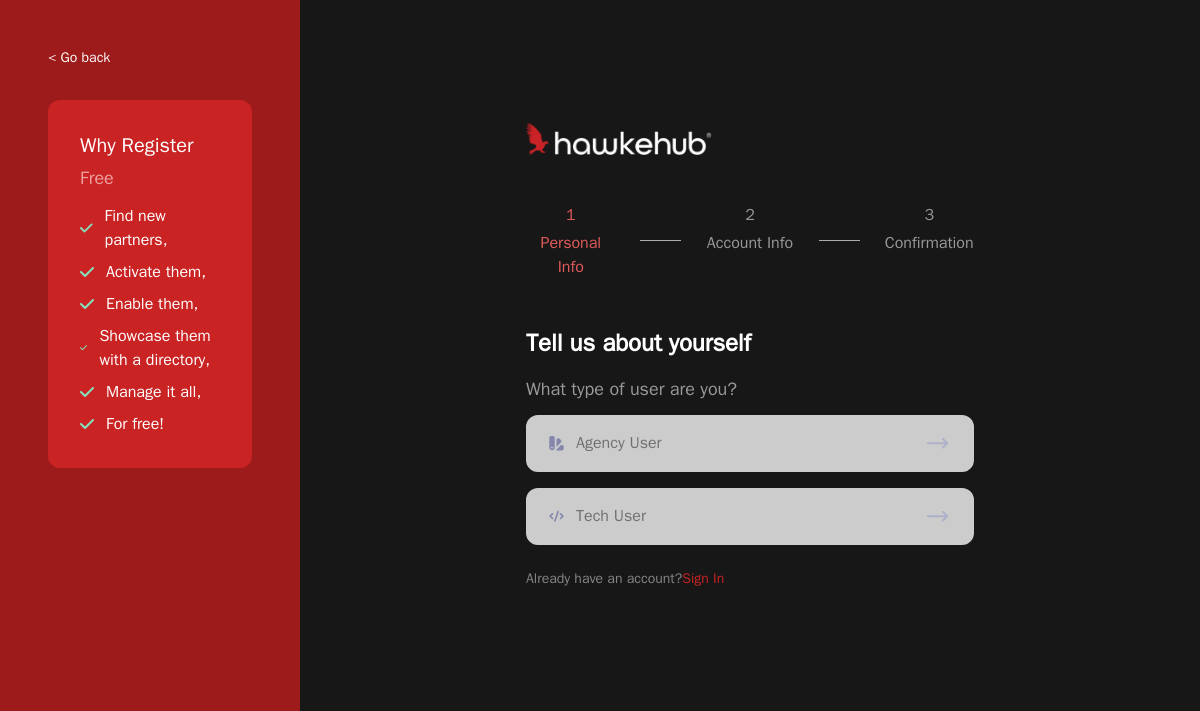 scroll, scrollTop: 0, scrollLeft: 0, axis: both 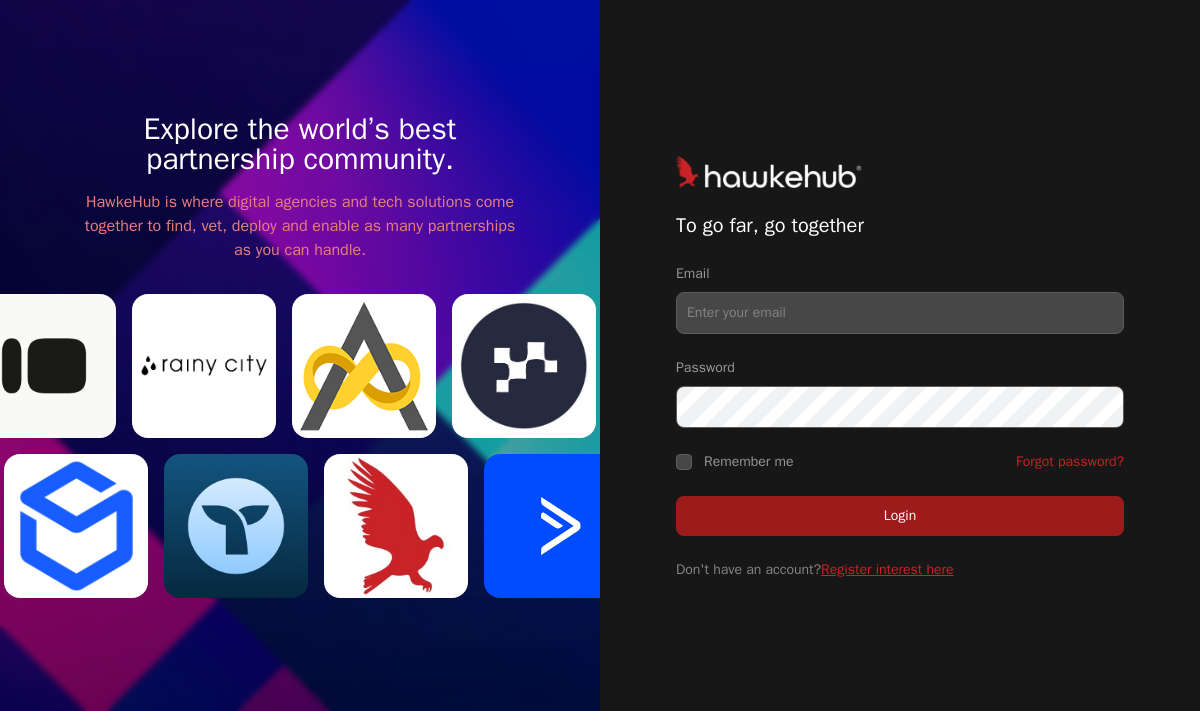 click on "Register interest here" at bounding box center [887, 569] 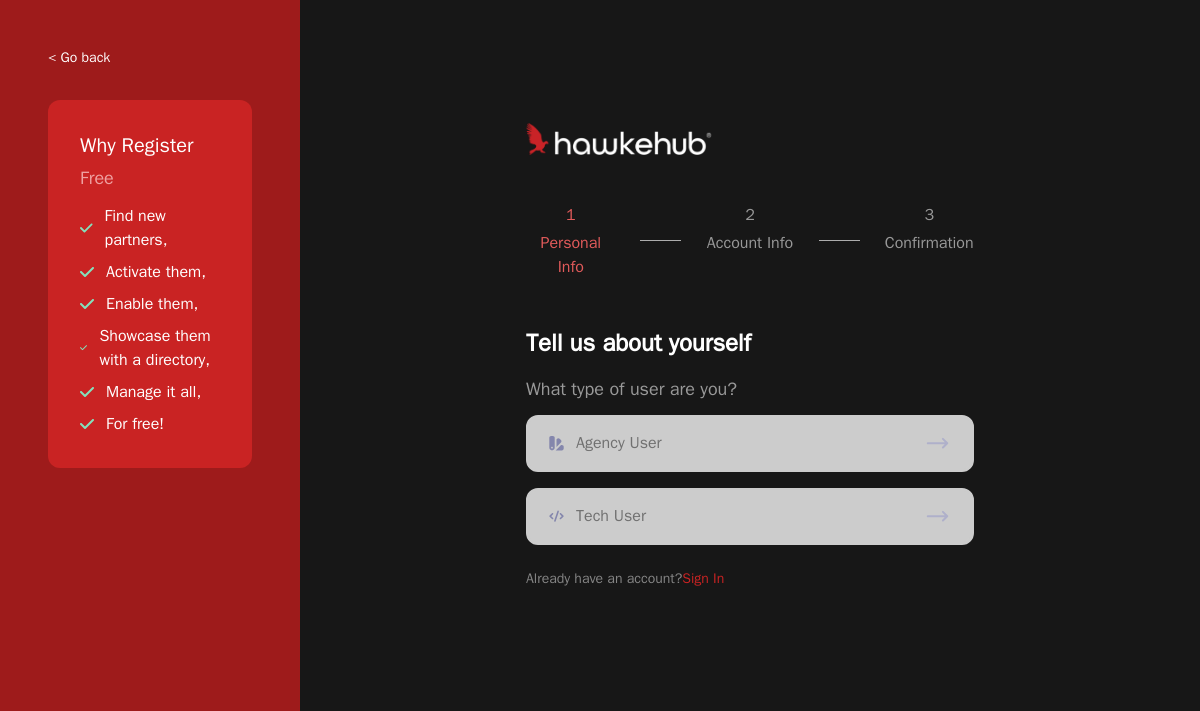 scroll, scrollTop: 0, scrollLeft: 0, axis: both 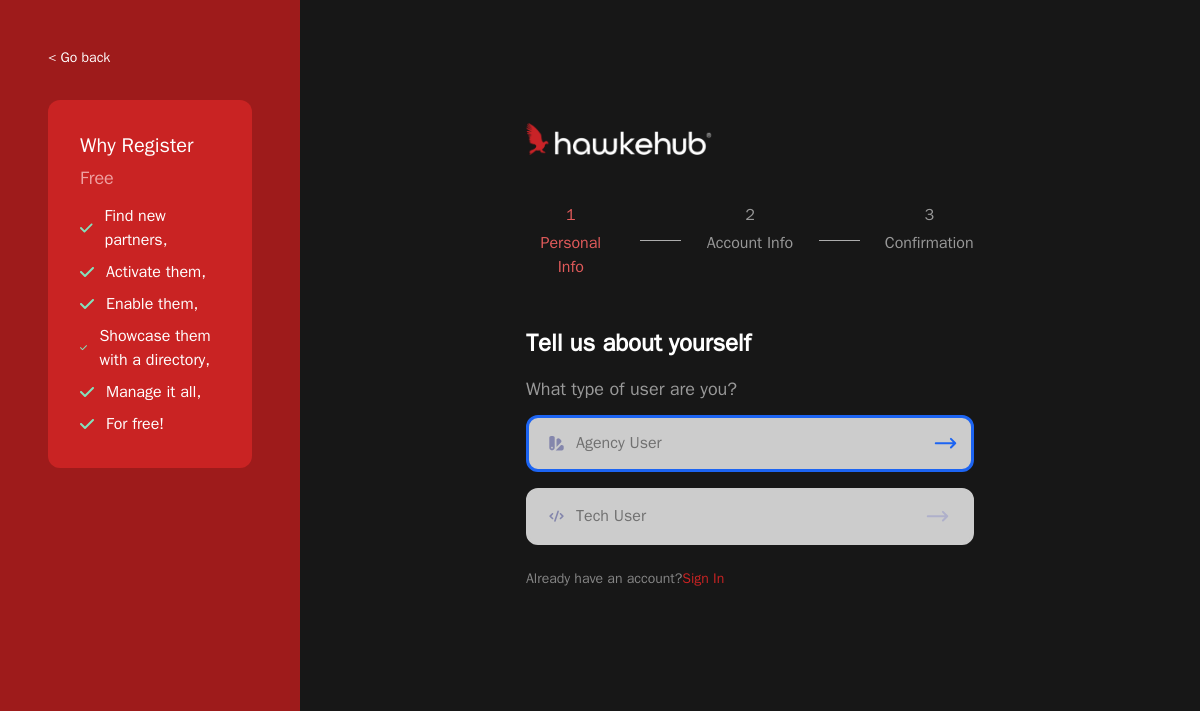 click on "Agency User" at bounding box center [619, 443] 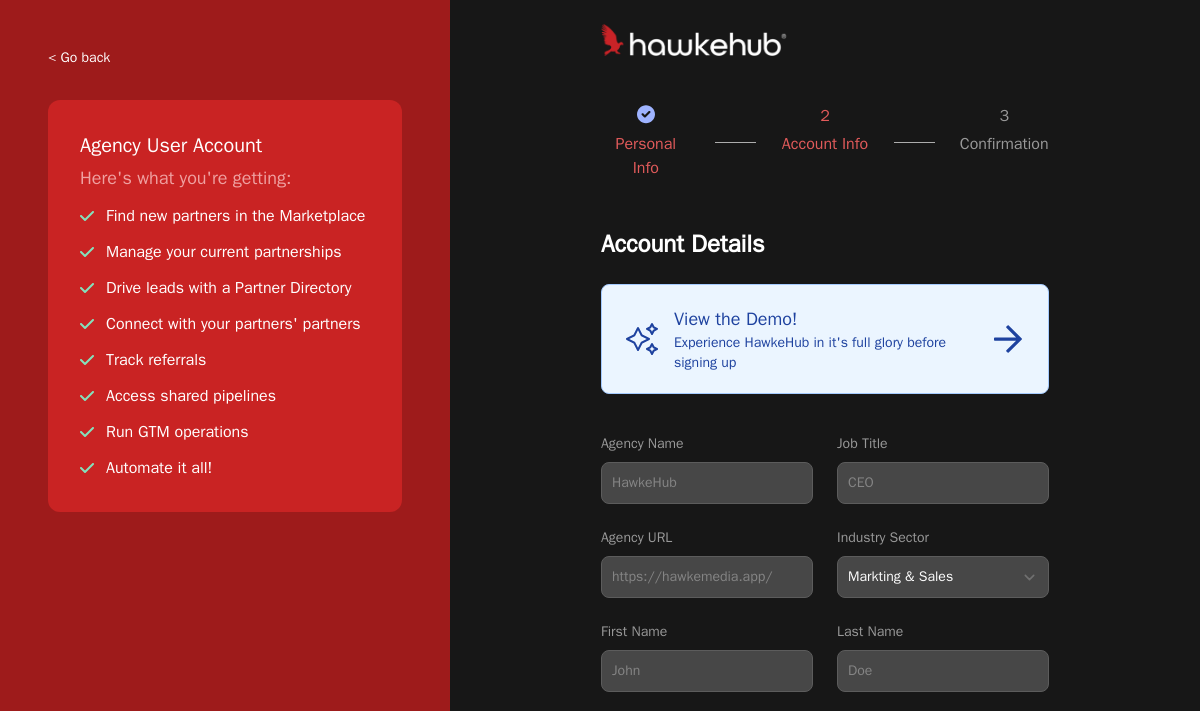 scroll, scrollTop: 0, scrollLeft: 0, axis: both 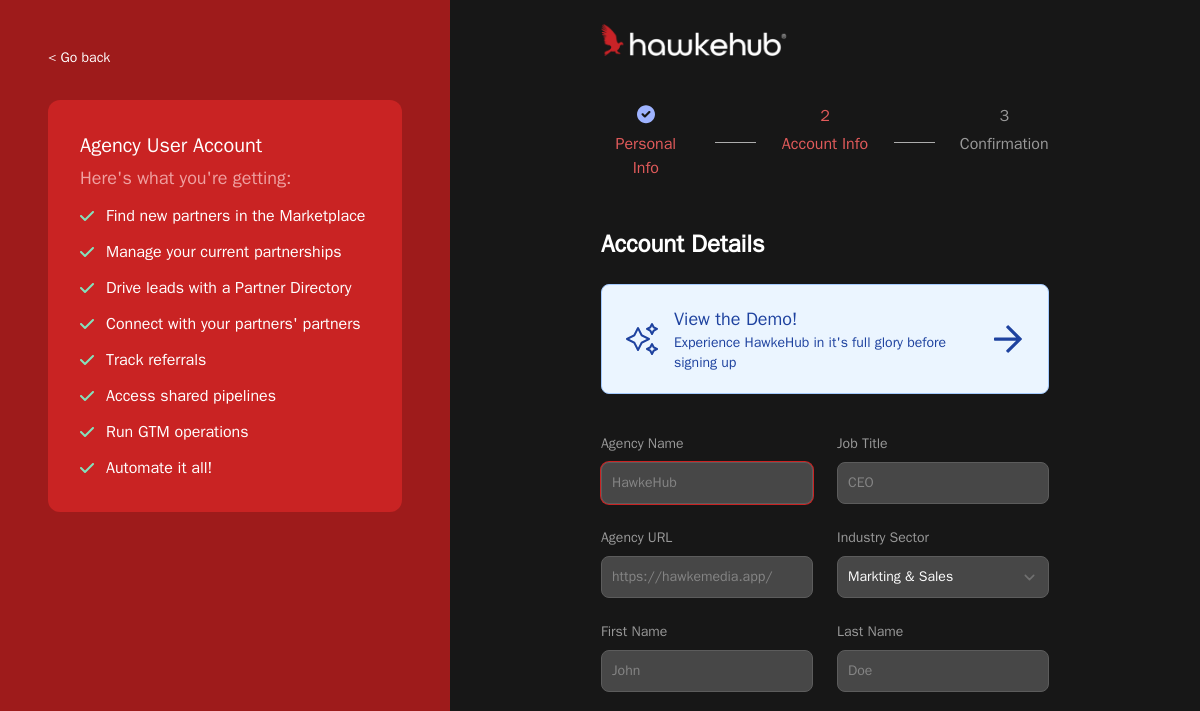 click on "Agency Name" at bounding box center [707, 483] 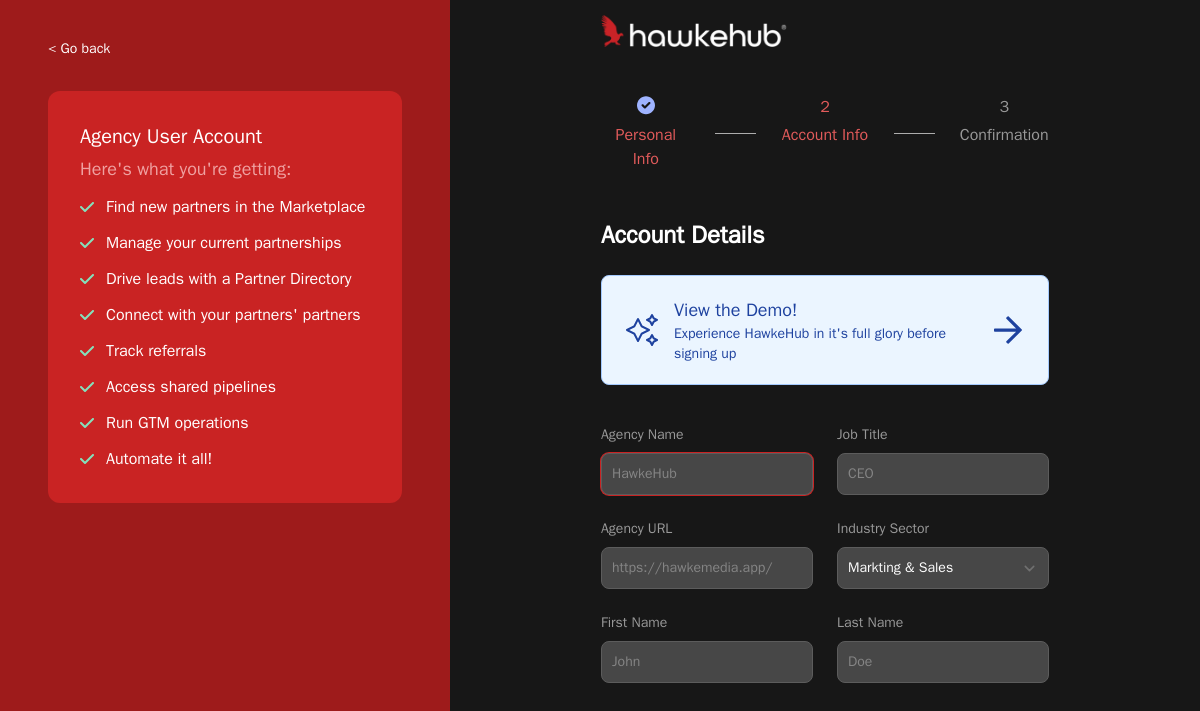 scroll, scrollTop: 0, scrollLeft: 0, axis: both 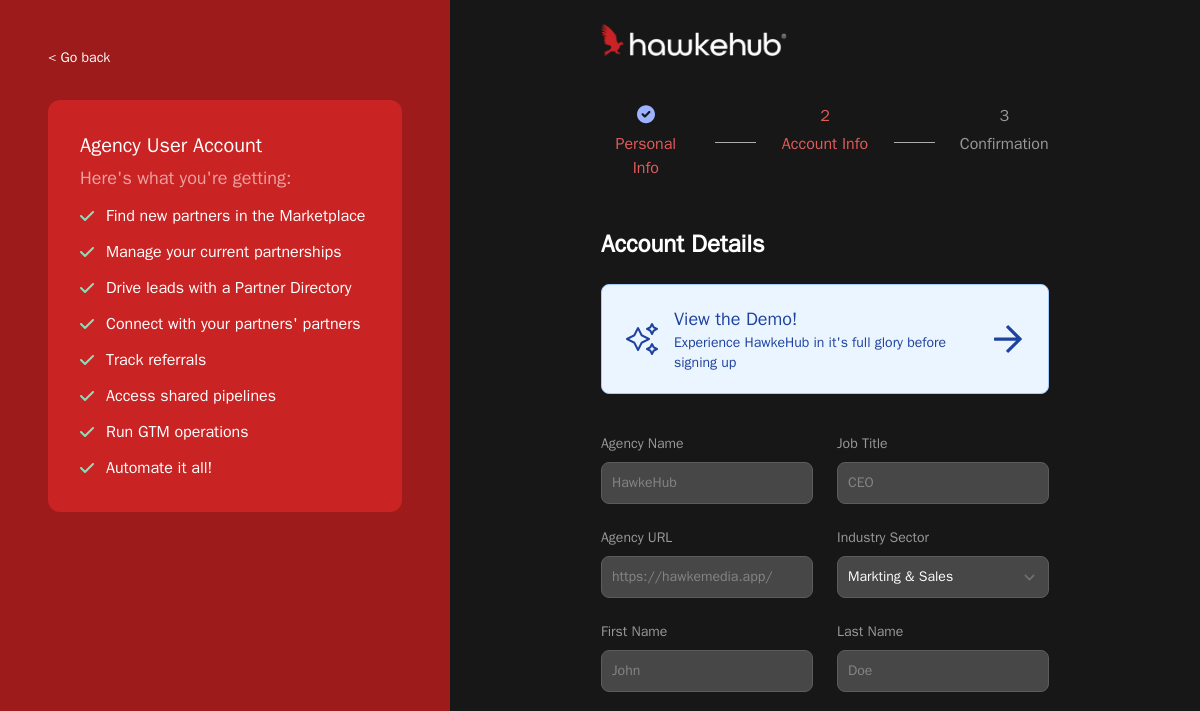 click on "View the Demo! Experience HawkeHub in it's full glory before signing up" at bounding box center [833, 339] 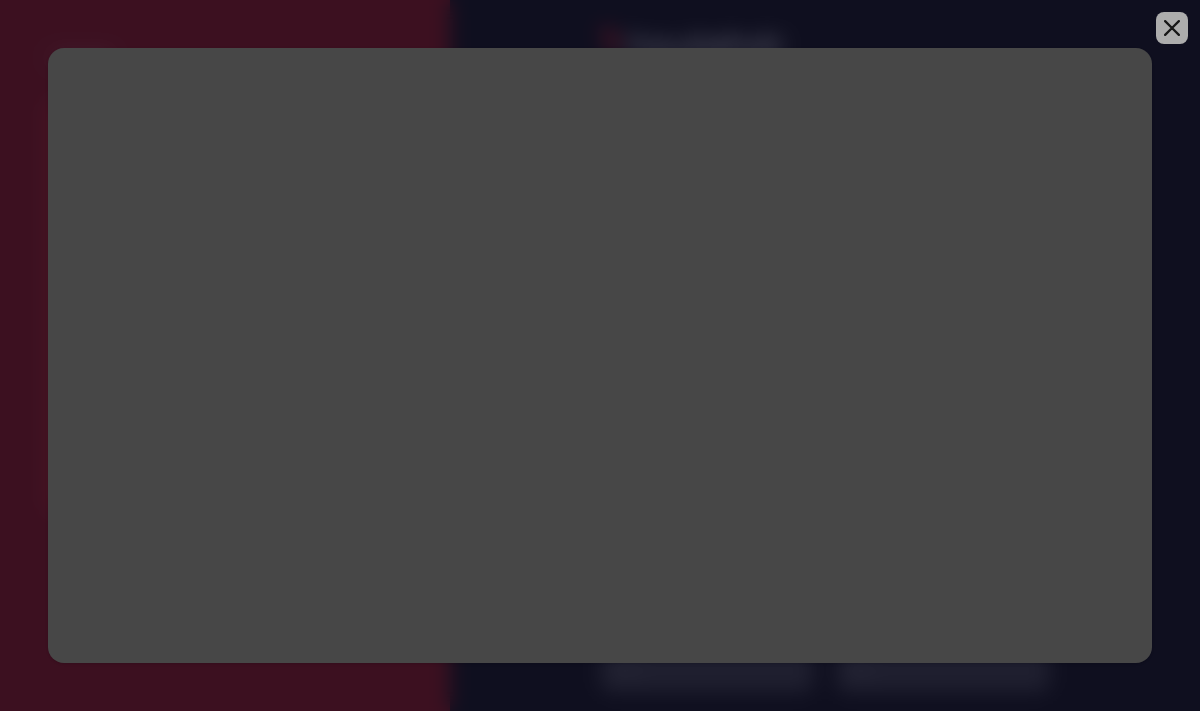 click at bounding box center (1172, 28) 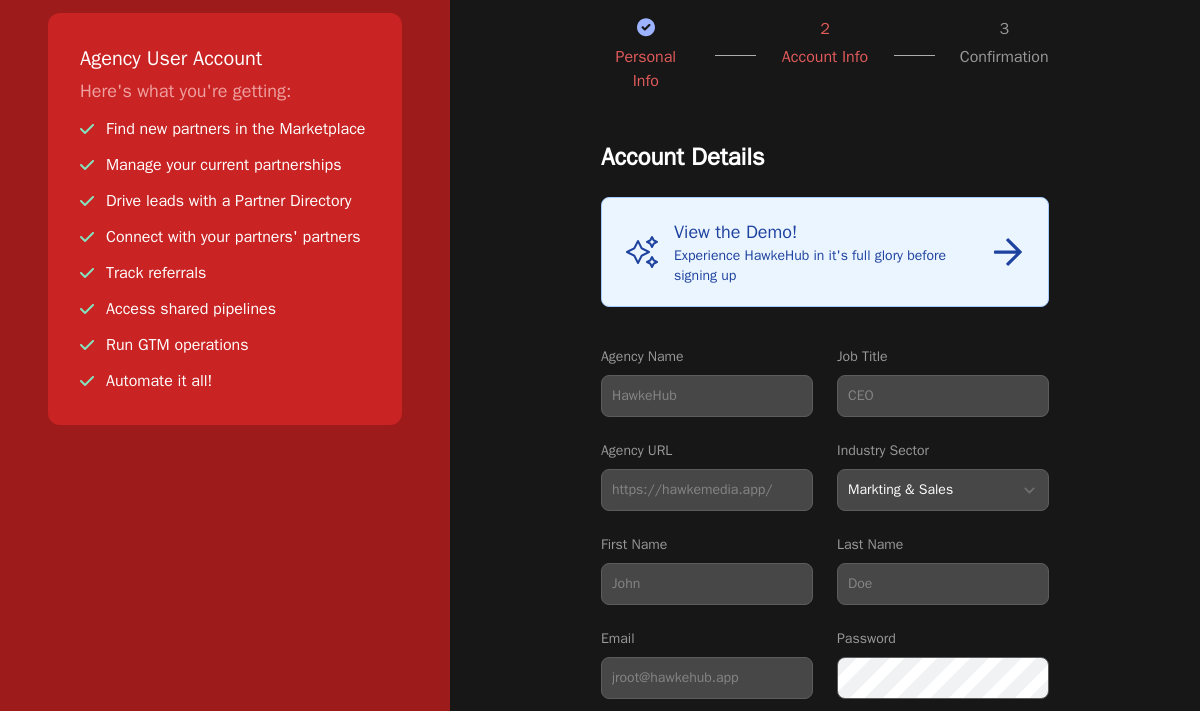 scroll, scrollTop: 103, scrollLeft: 0, axis: vertical 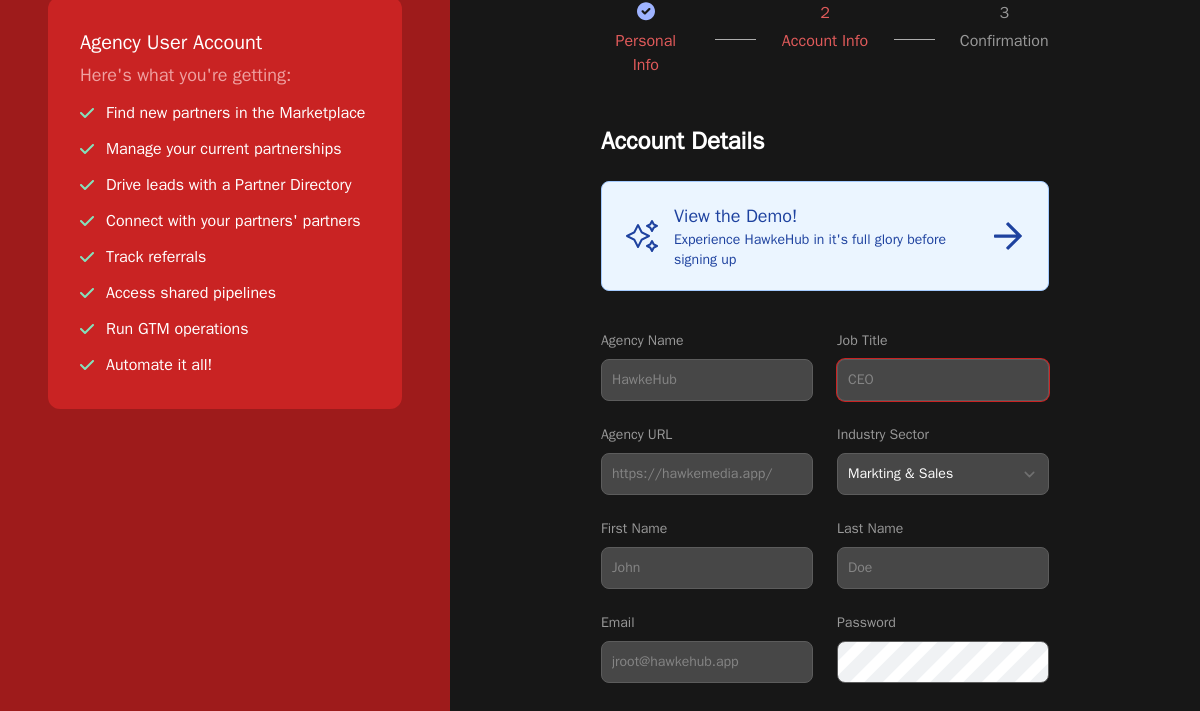 click on "Job Title" at bounding box center (943, 380) 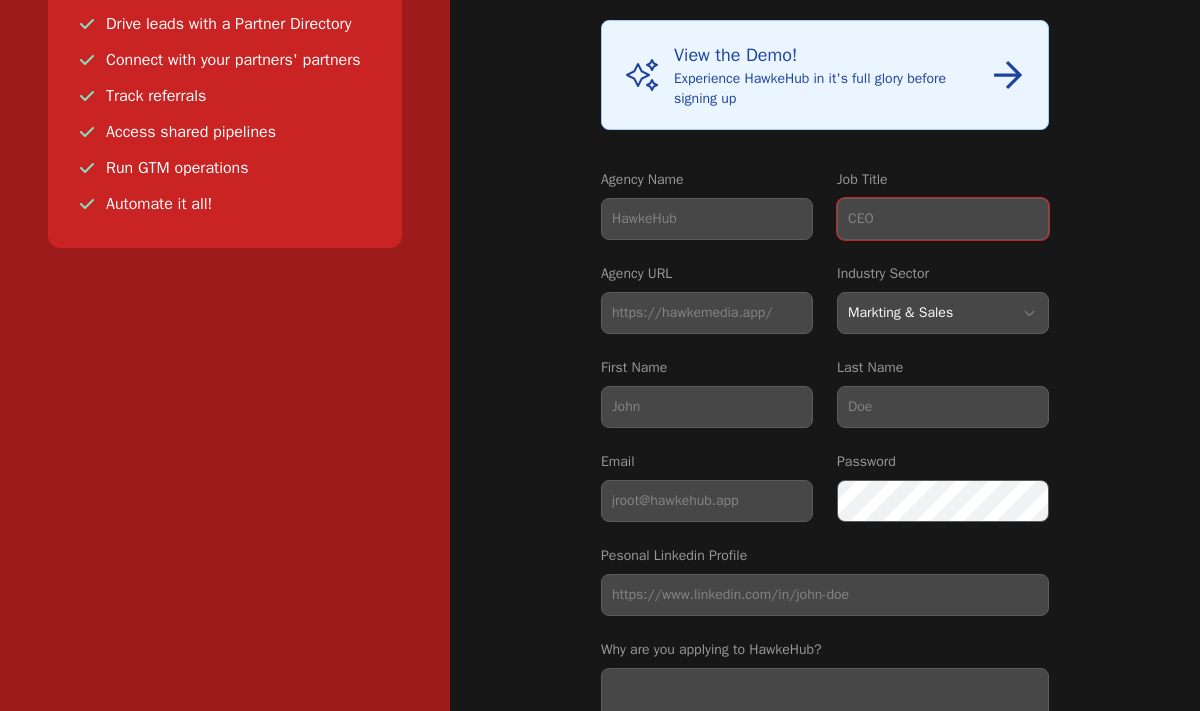 scroll, scrollTop: 292, scrollLeft: 0, axis: vertical 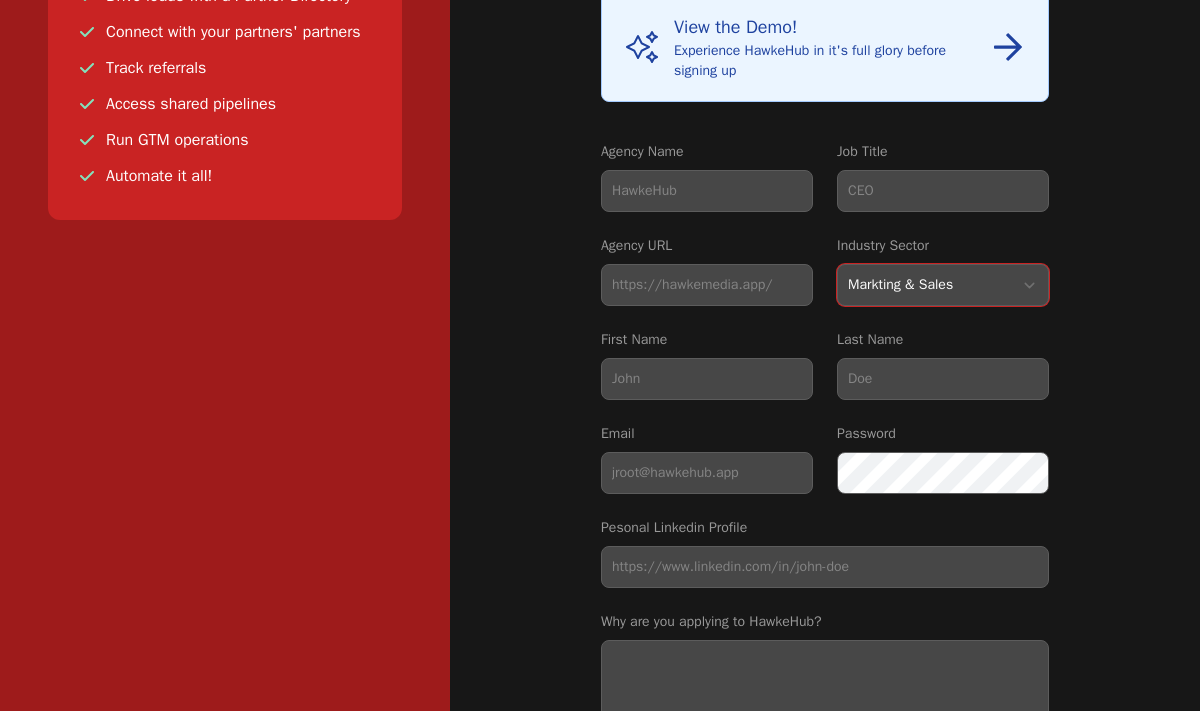 click on "Markting & Sales HR Finance Health Non-Profit Government Real Estate Blockchain / DeFi / Web3 Venture Capital & Private Equity" at bounding box center [943, 285] 